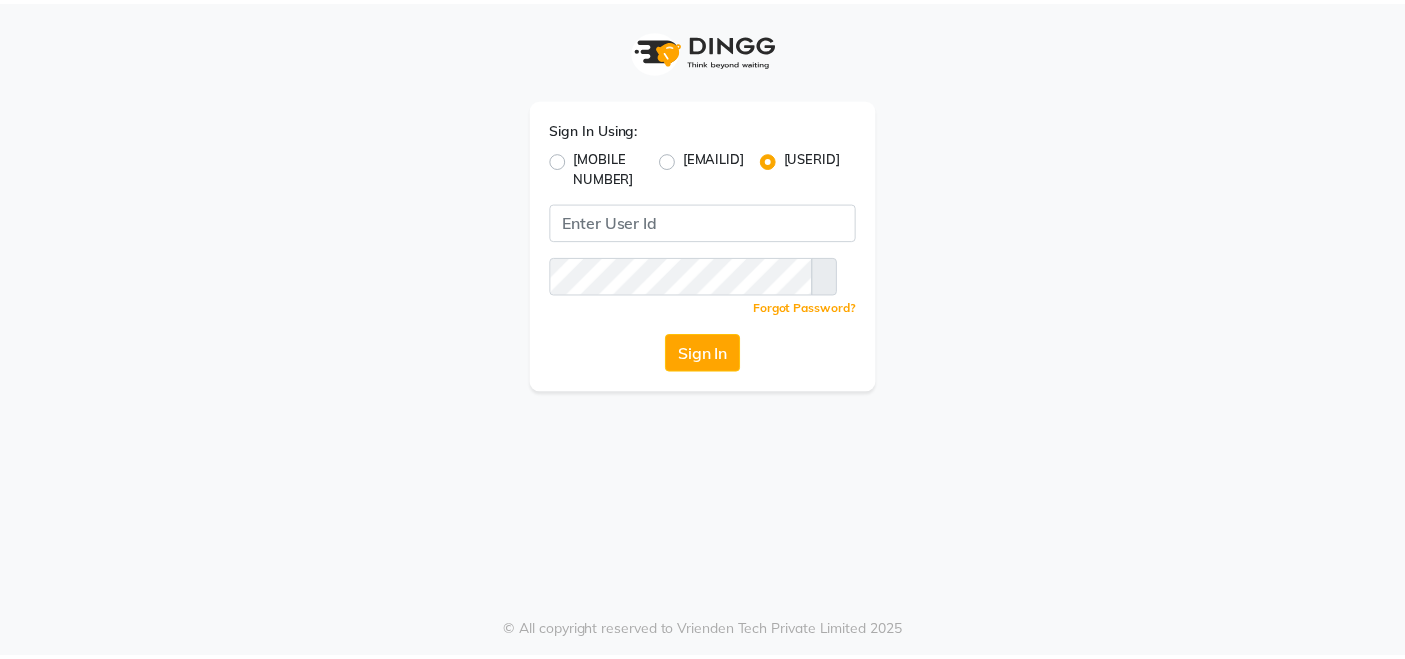 scroll, scrollTop: 0, scrollLeft: 0, axis: both 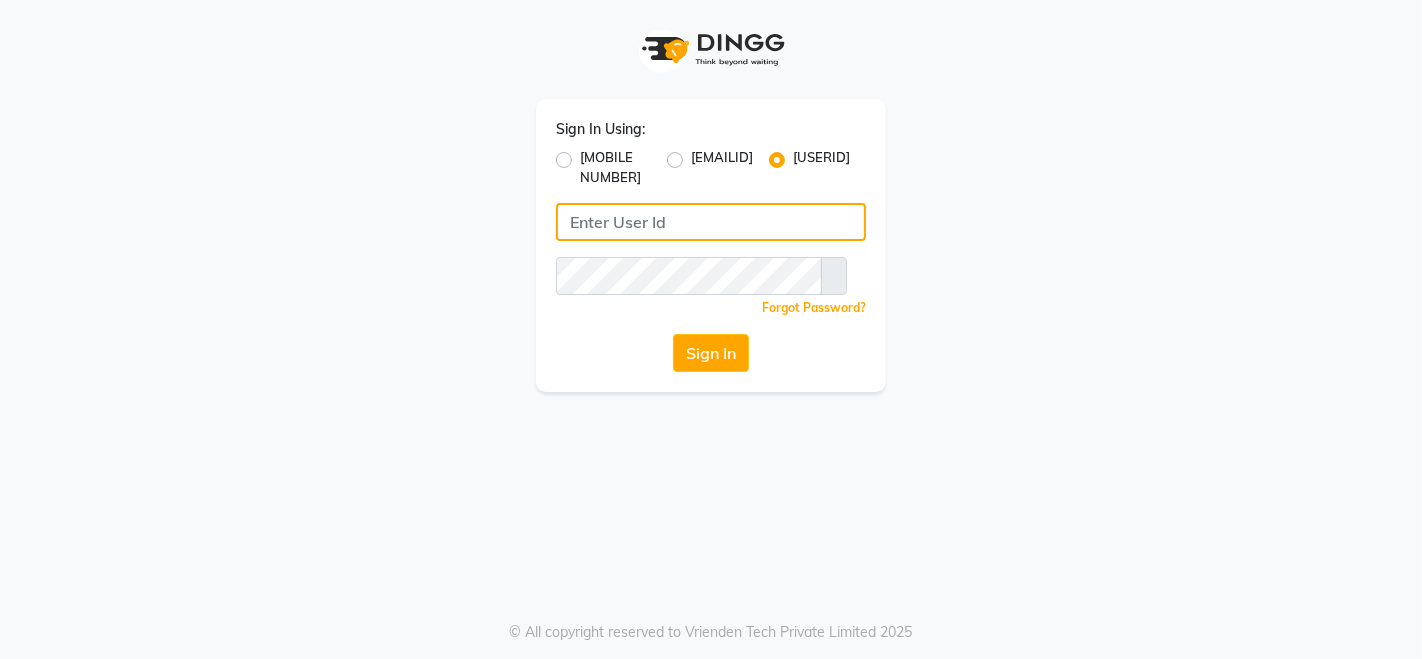 type on "[BRAND]" 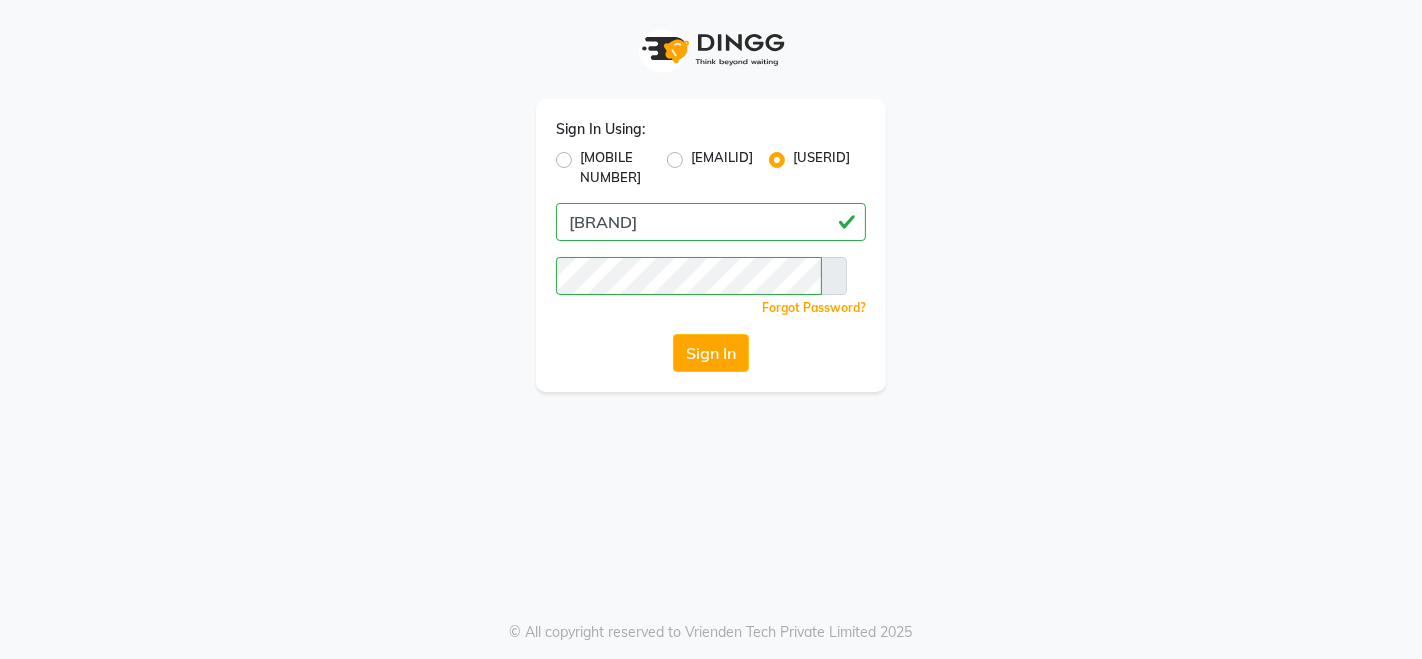 click at bounding box center [834, 276] 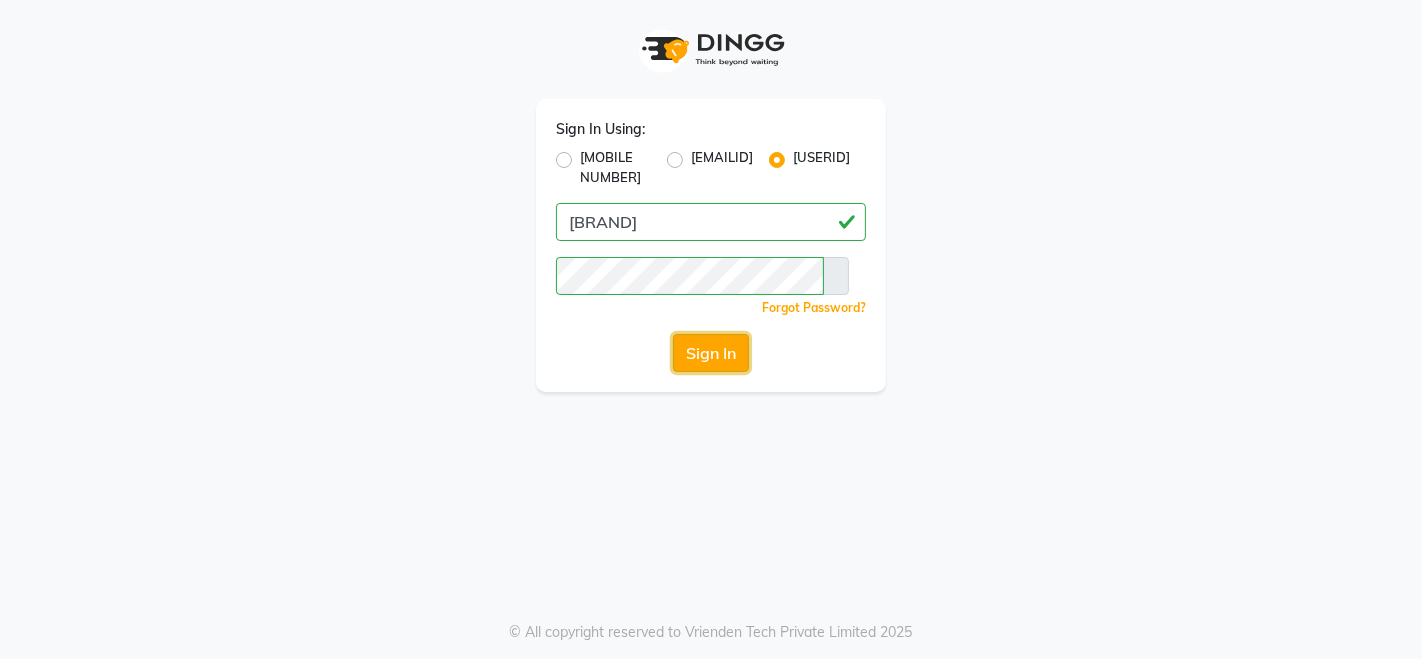 click on "Sign In" at bounding box center (711, 353) 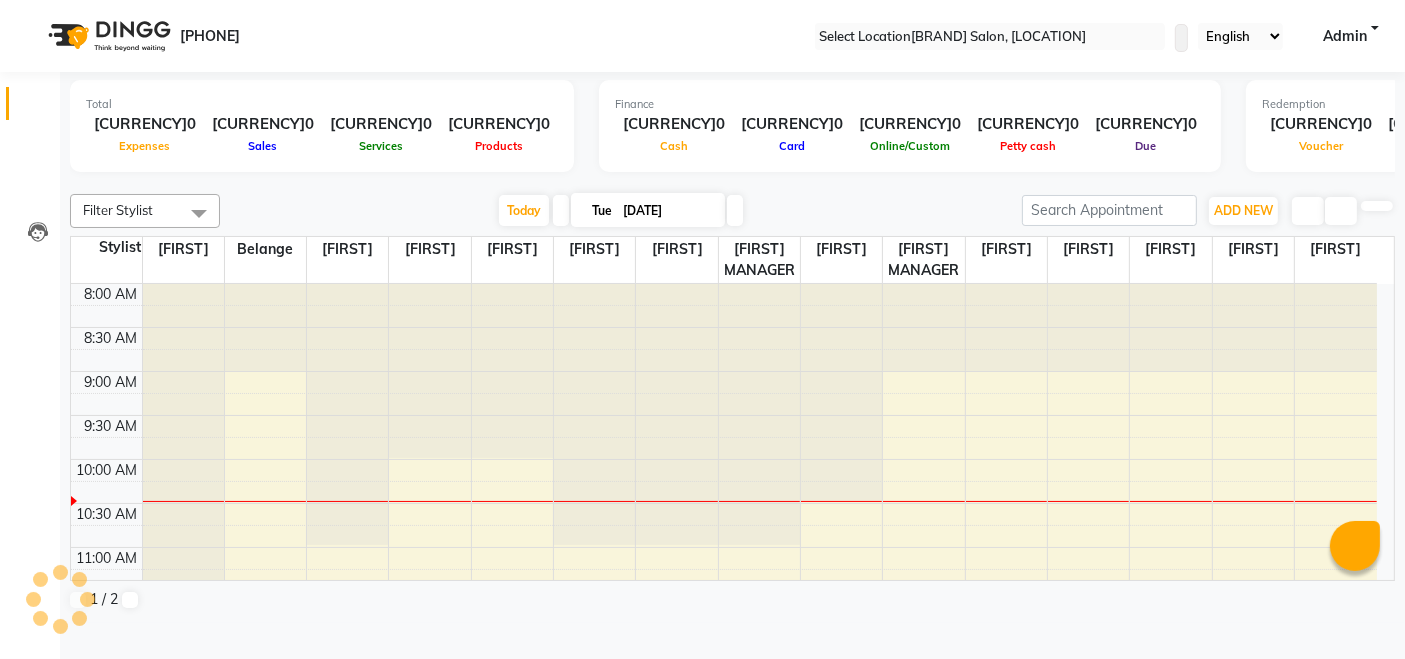 scroll, scrollTop: 0, scrollLeft: 0, axis: both 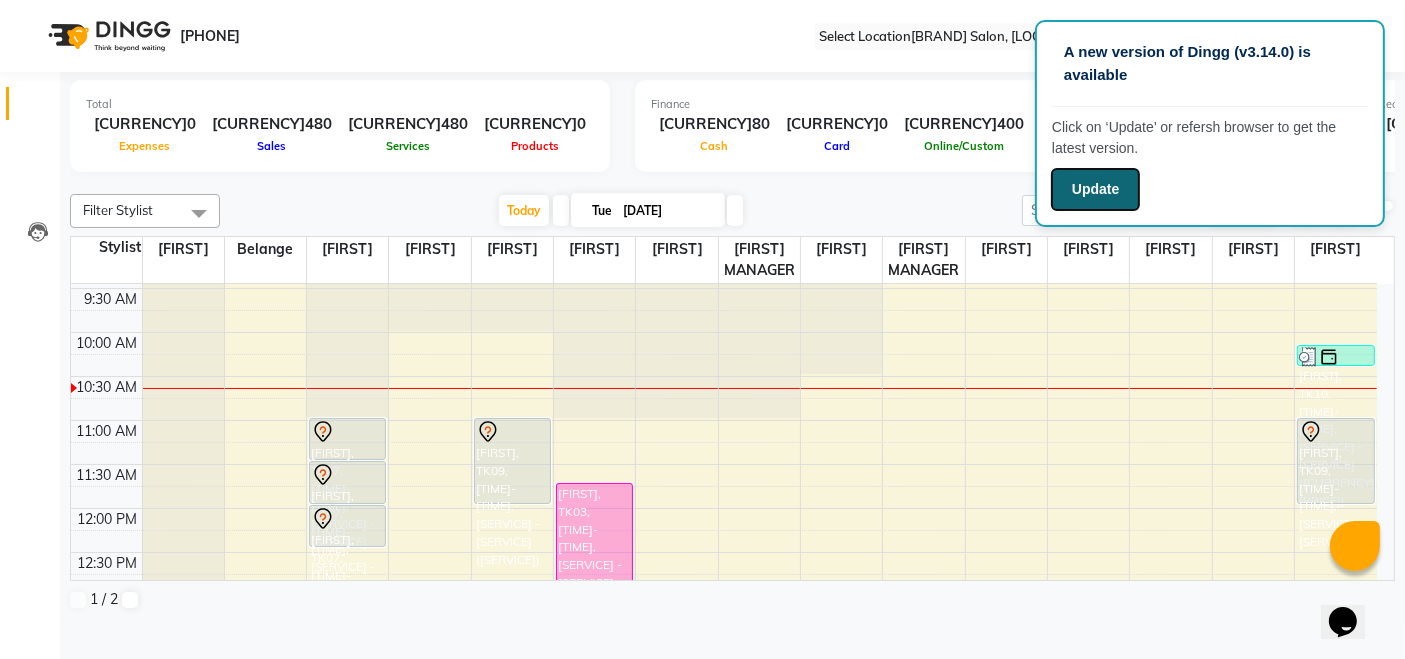 click on "Update" at bounding box center (1095, 189) 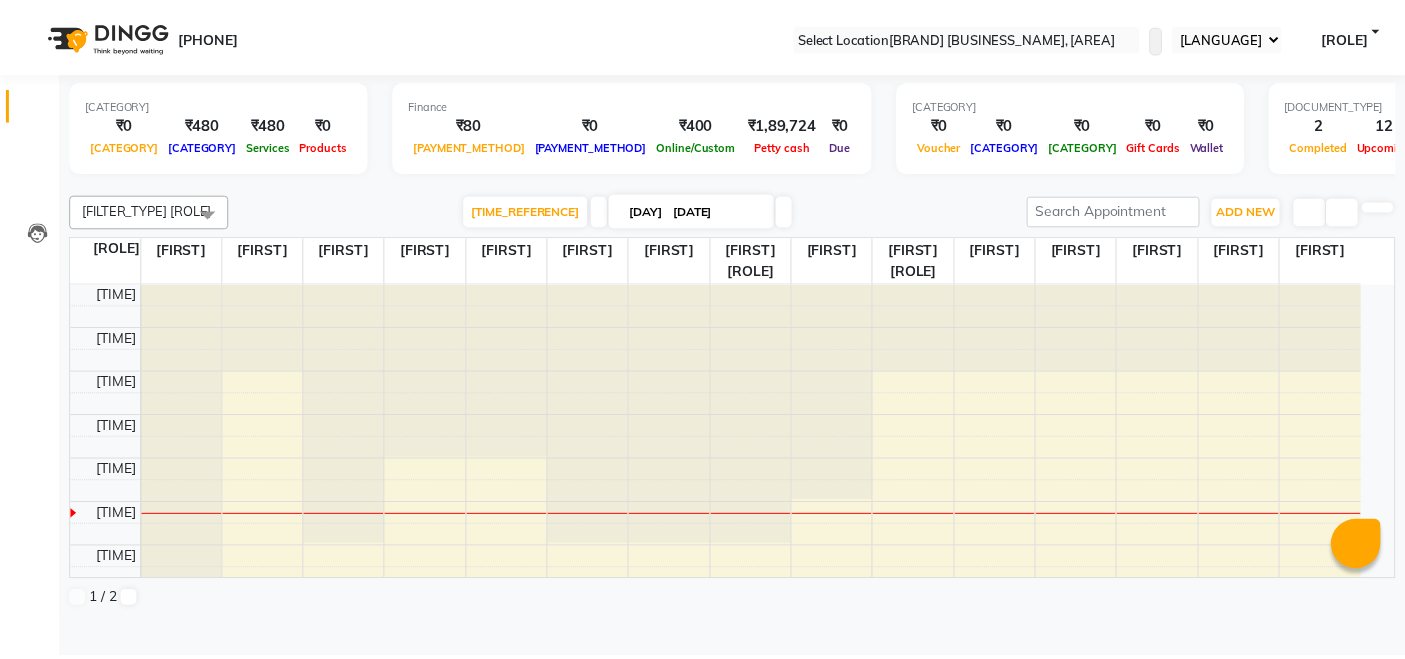 scroll, scrollTop: 0, scrollLeft: 0, axis: both 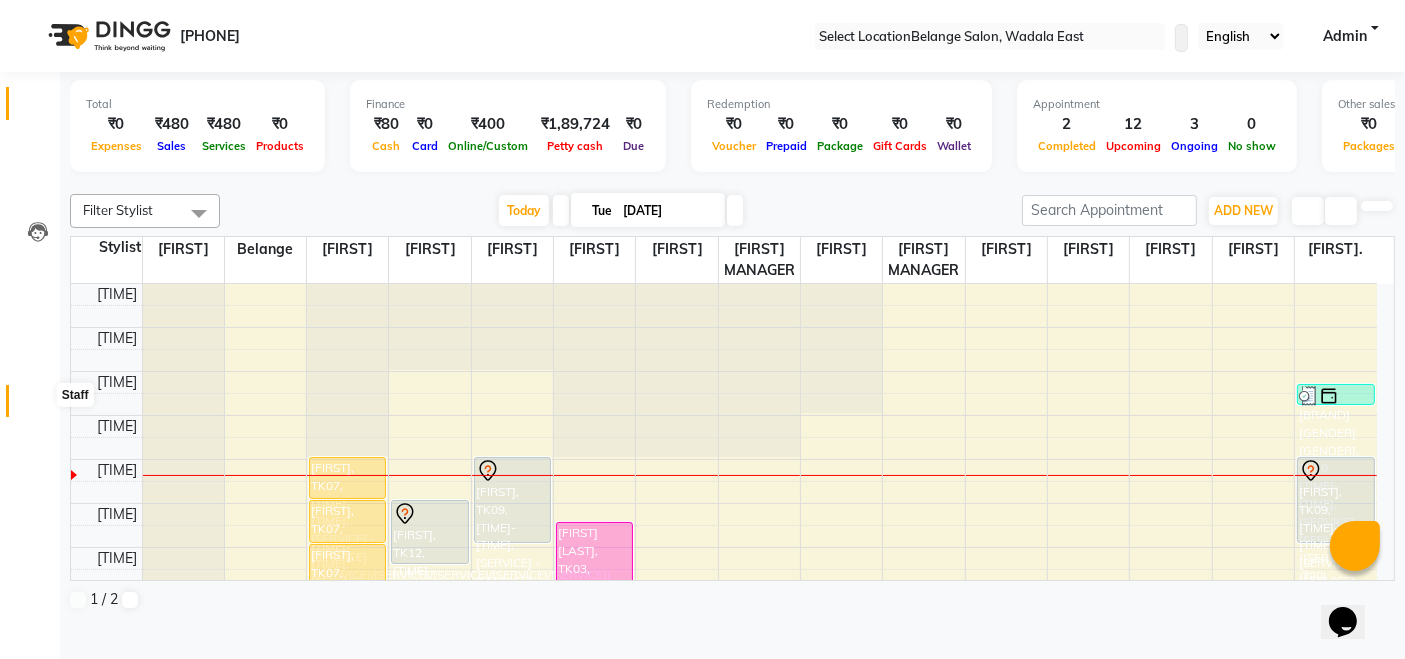click at bounding box center (38, 406) 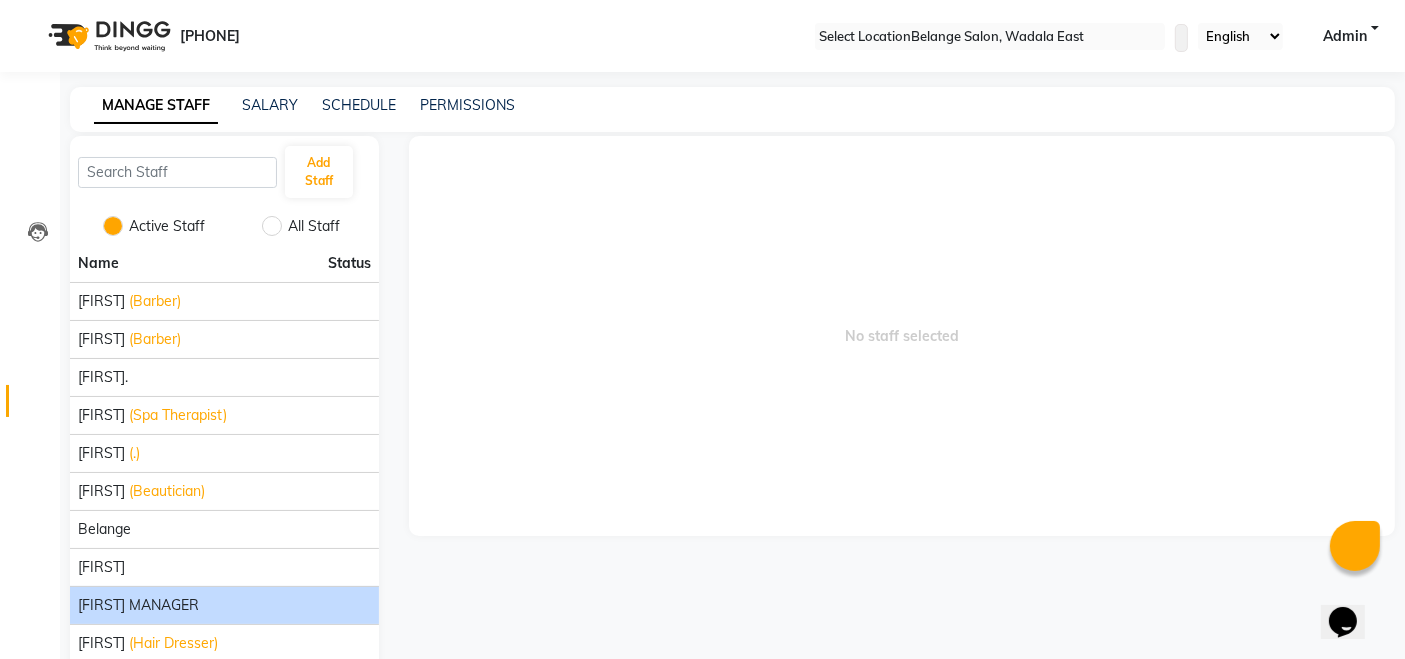 scroll, scrollTop: 94, scrollLeft: 0, axis: vertical 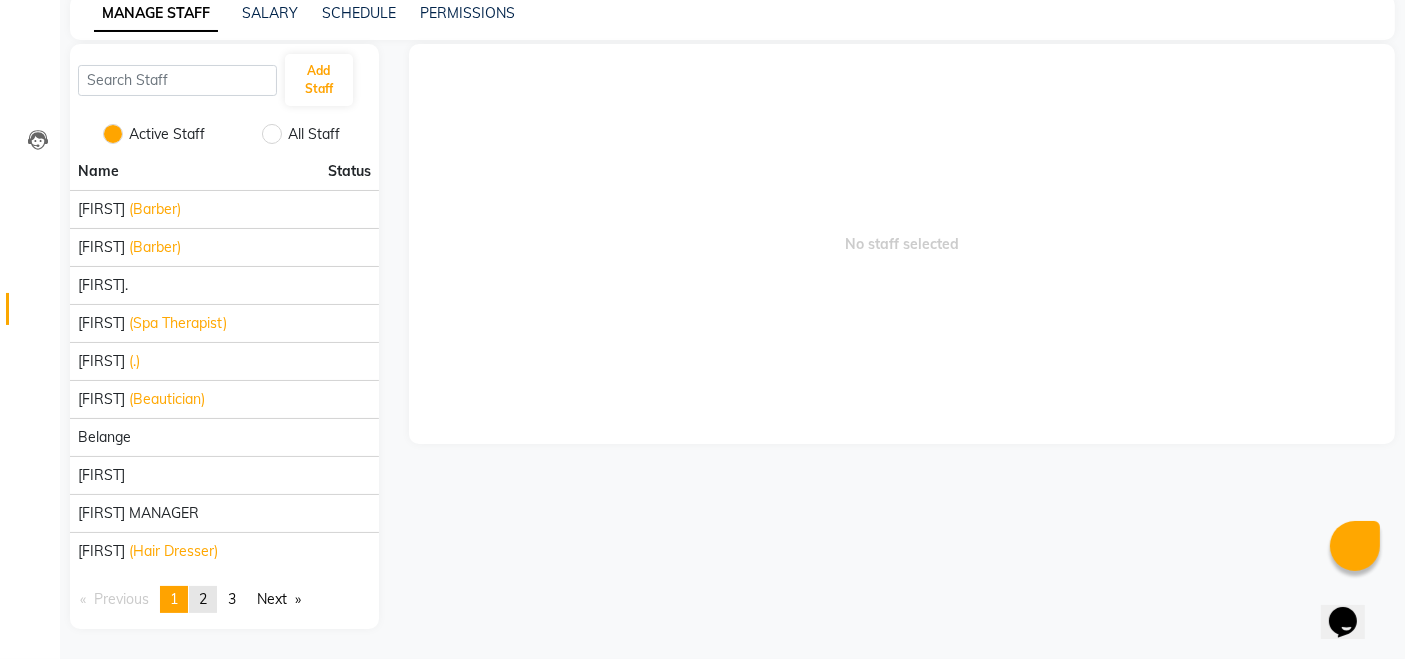 click on "2" at bounding box center (203, 599) 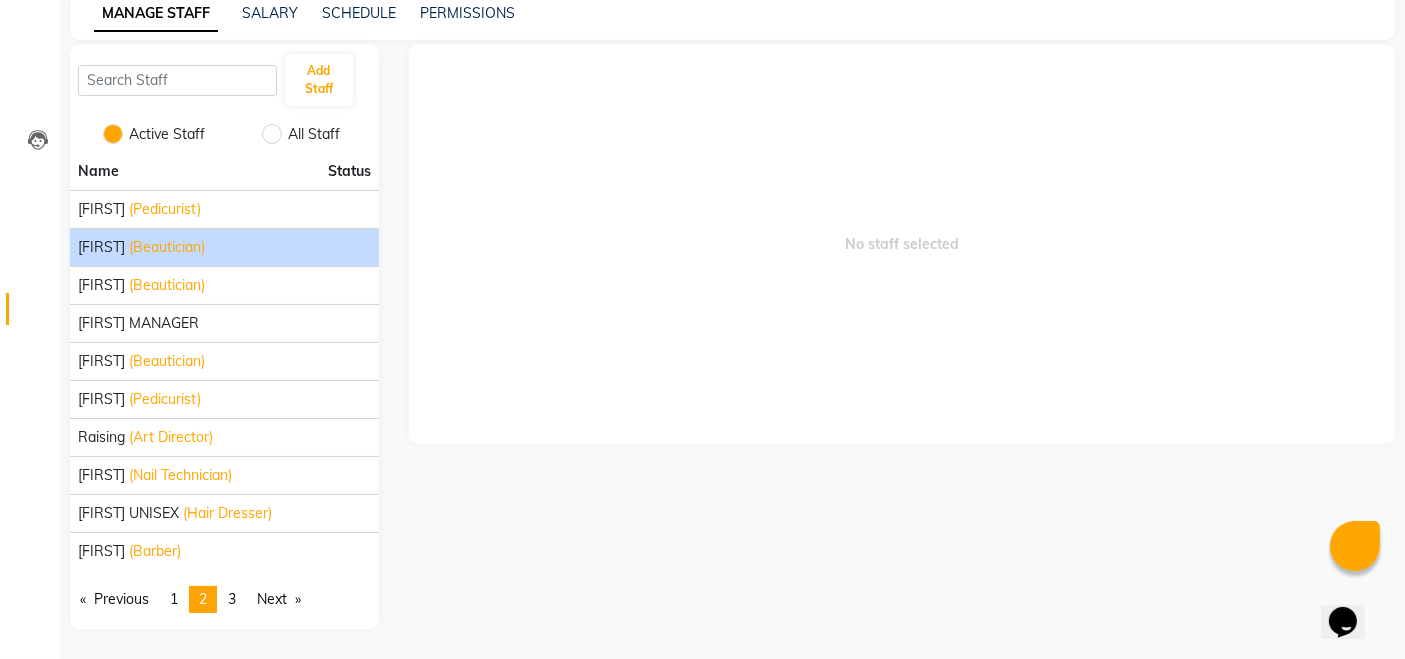 click on "(Beautician)" at bounding box center (165, 209) 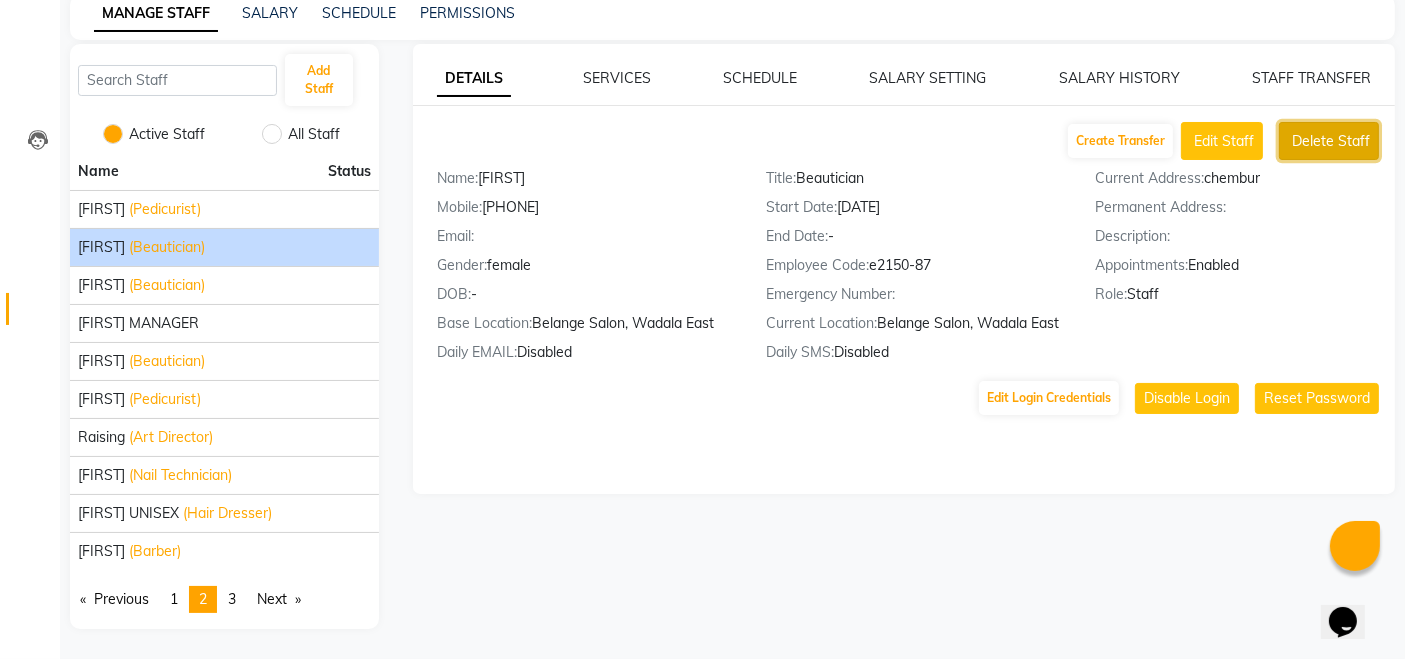 click on "Delete Staff" at bounding box center (1224, 141) 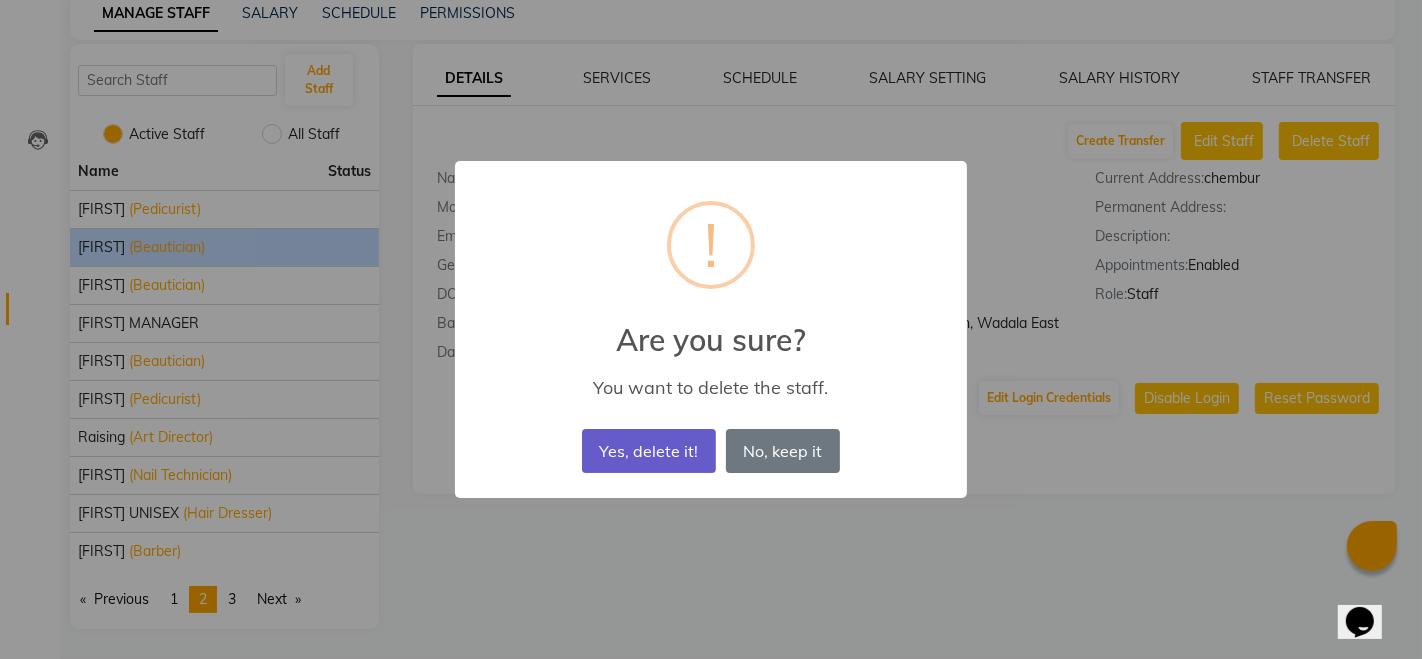 click on "Yes, delete it!" at bounding box center (649, 451) 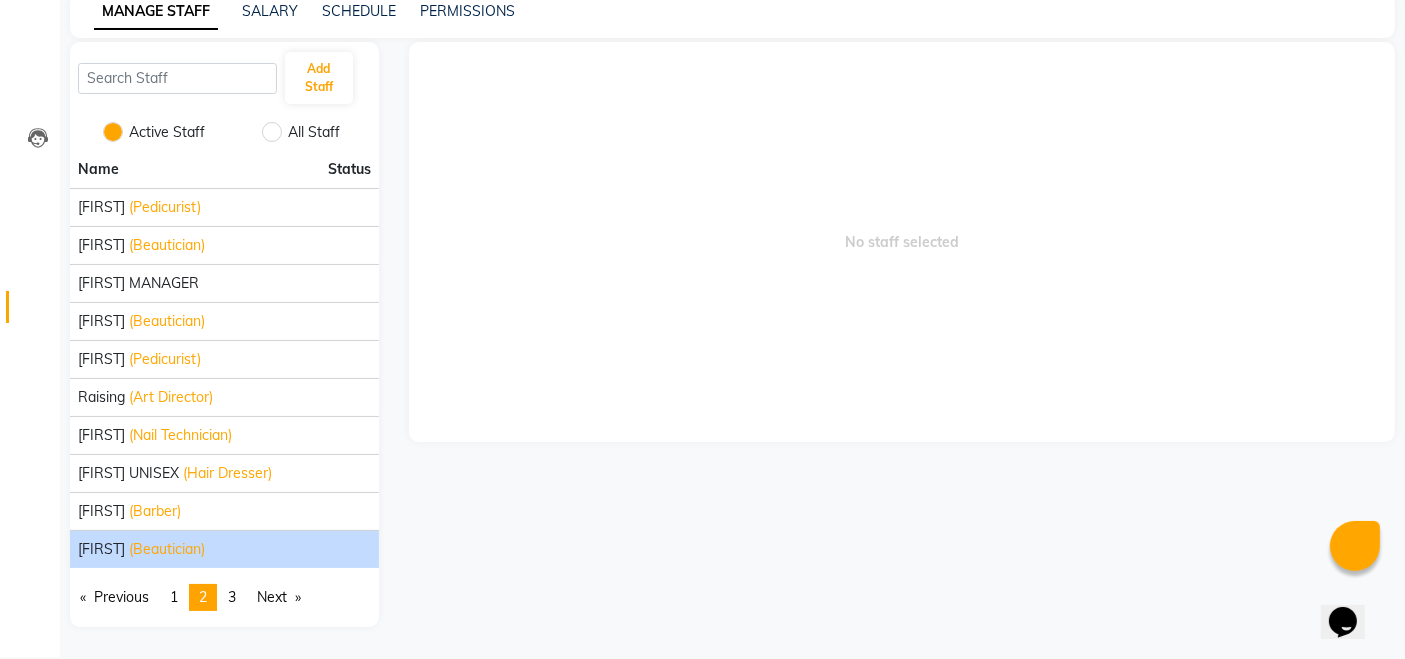 click on "(Beautician)" at bounding box center (165, 207) 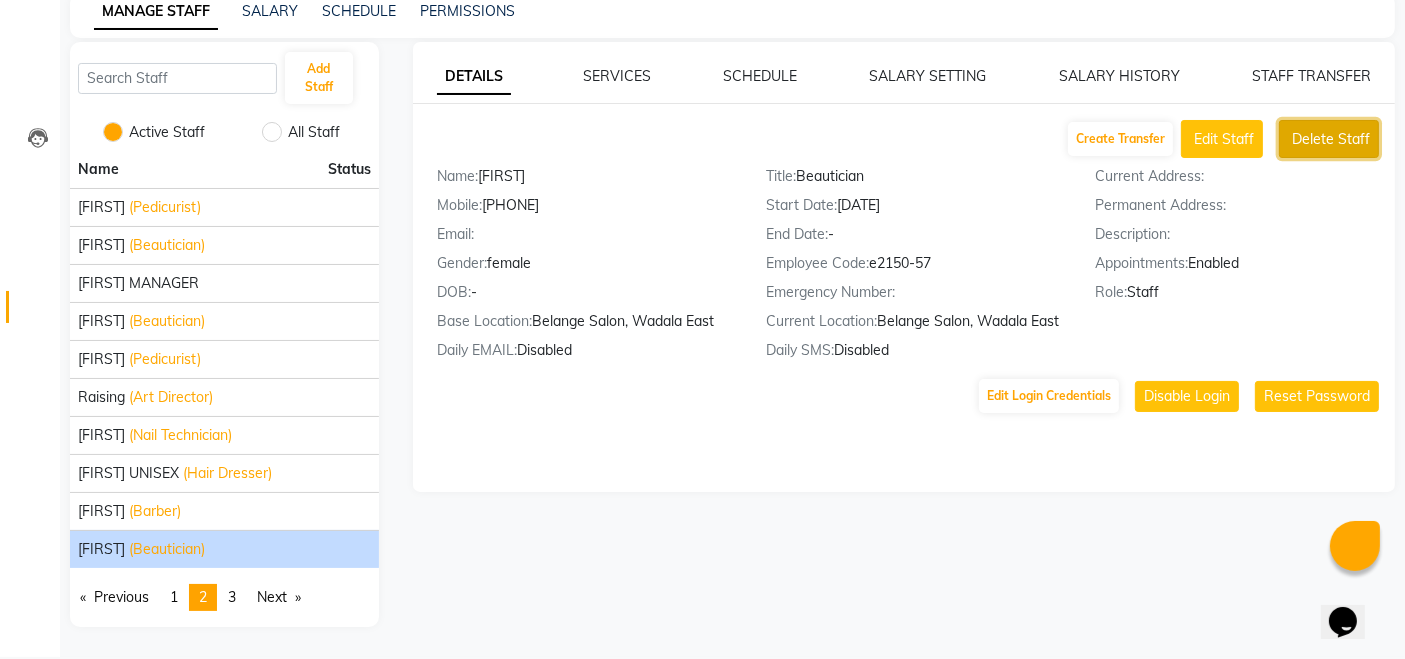 click on "Delete Staff" at bounding box center (1224, 139) 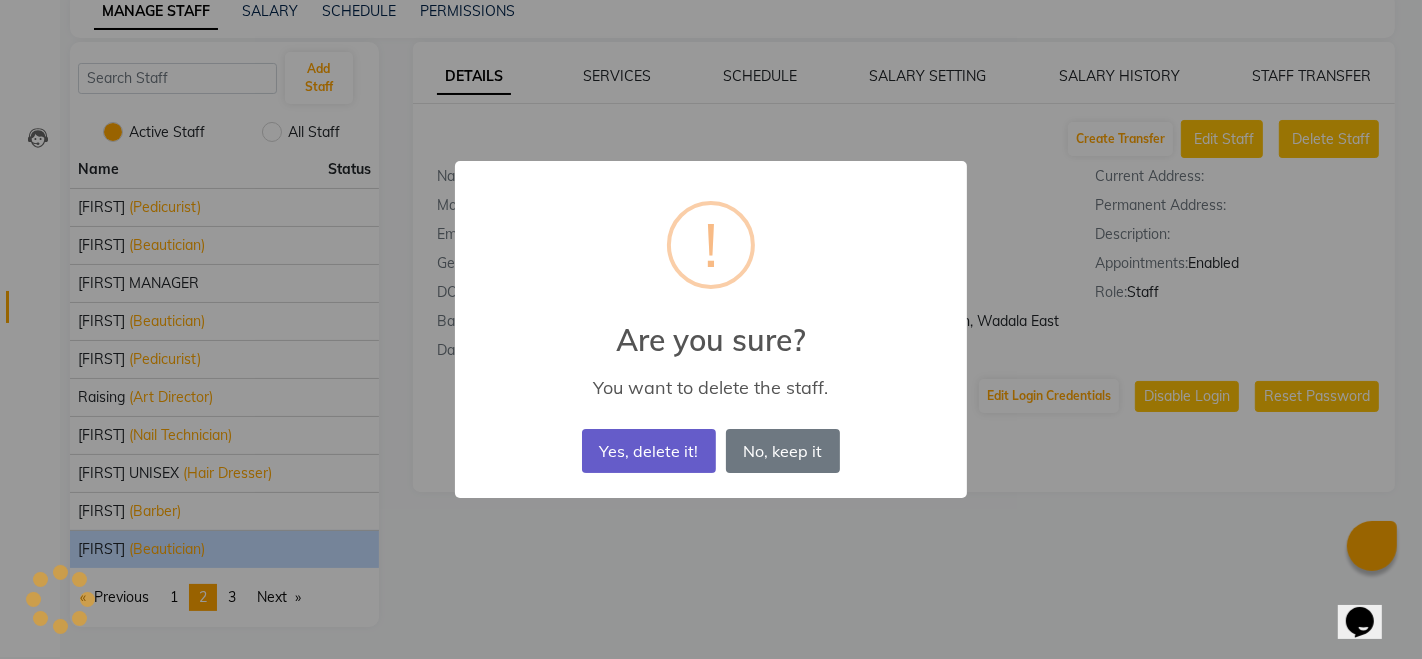 click on "Yes, delete it!" at bounding box center (649, 451) 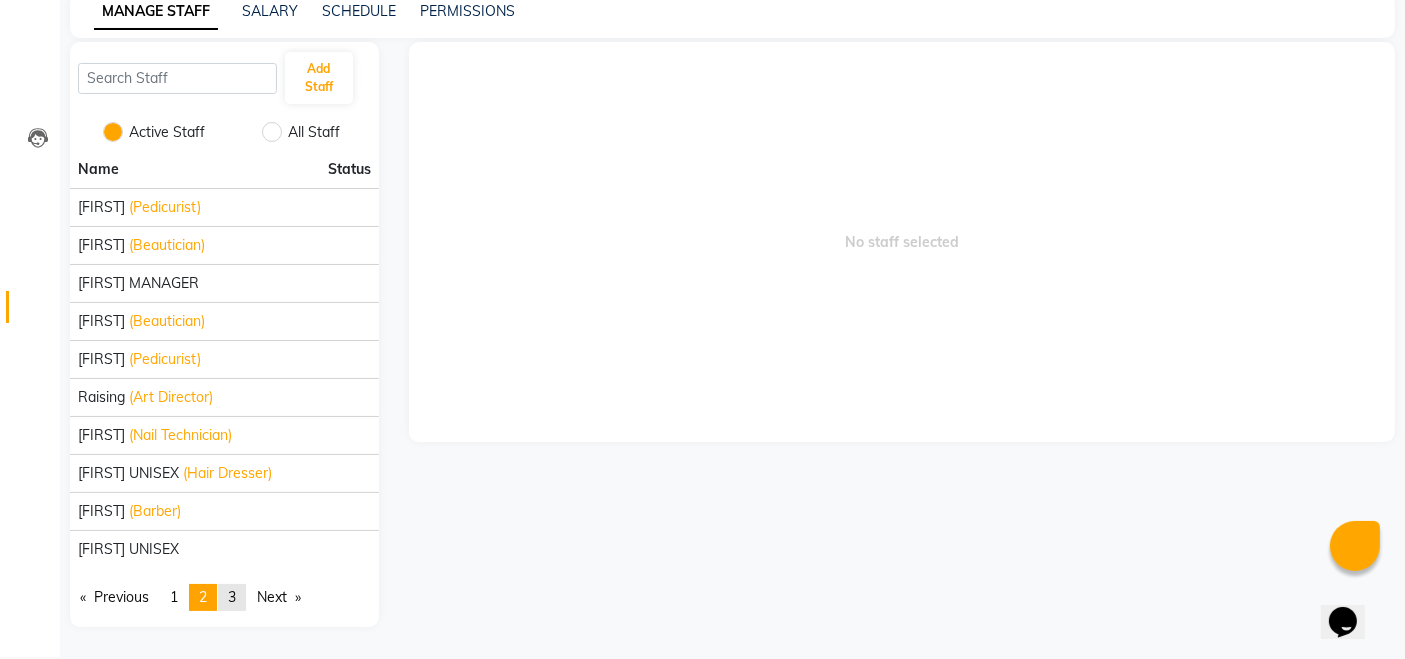 click on "3" at bounding box center (174, 597) 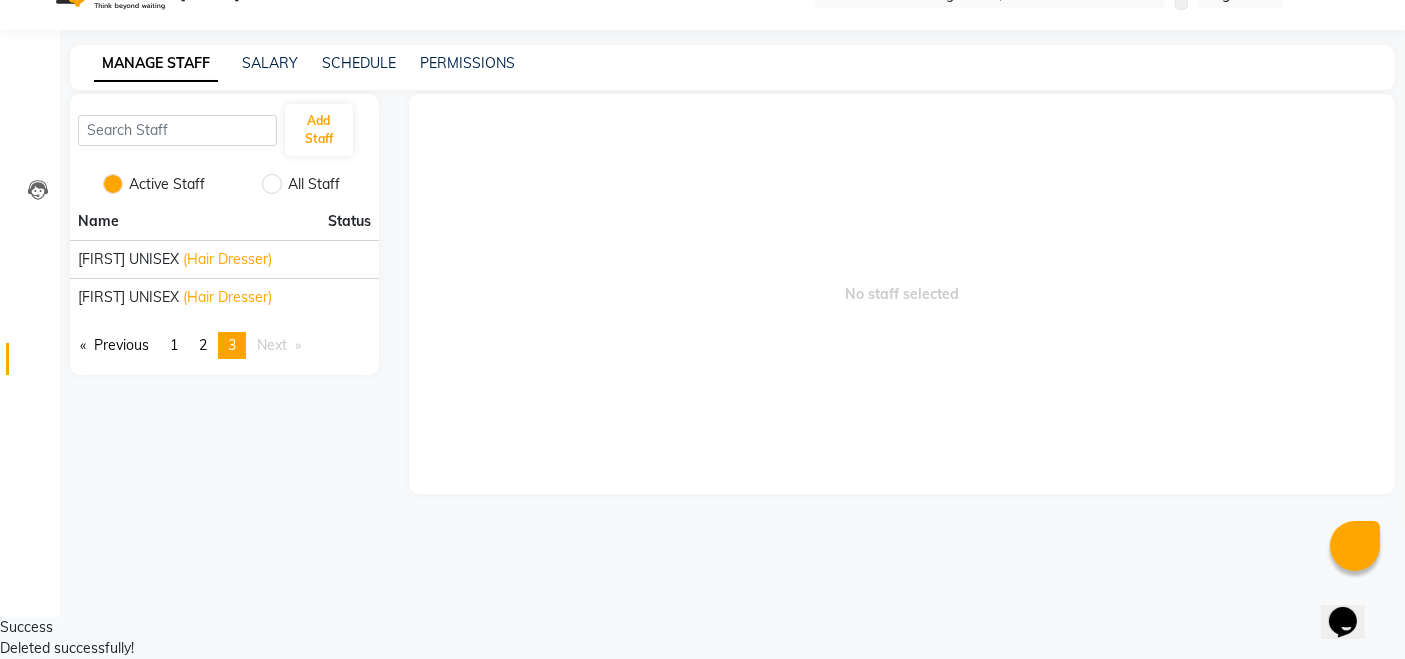 scroll, scrollTop: 0, scrollLeft: 0, axis: both 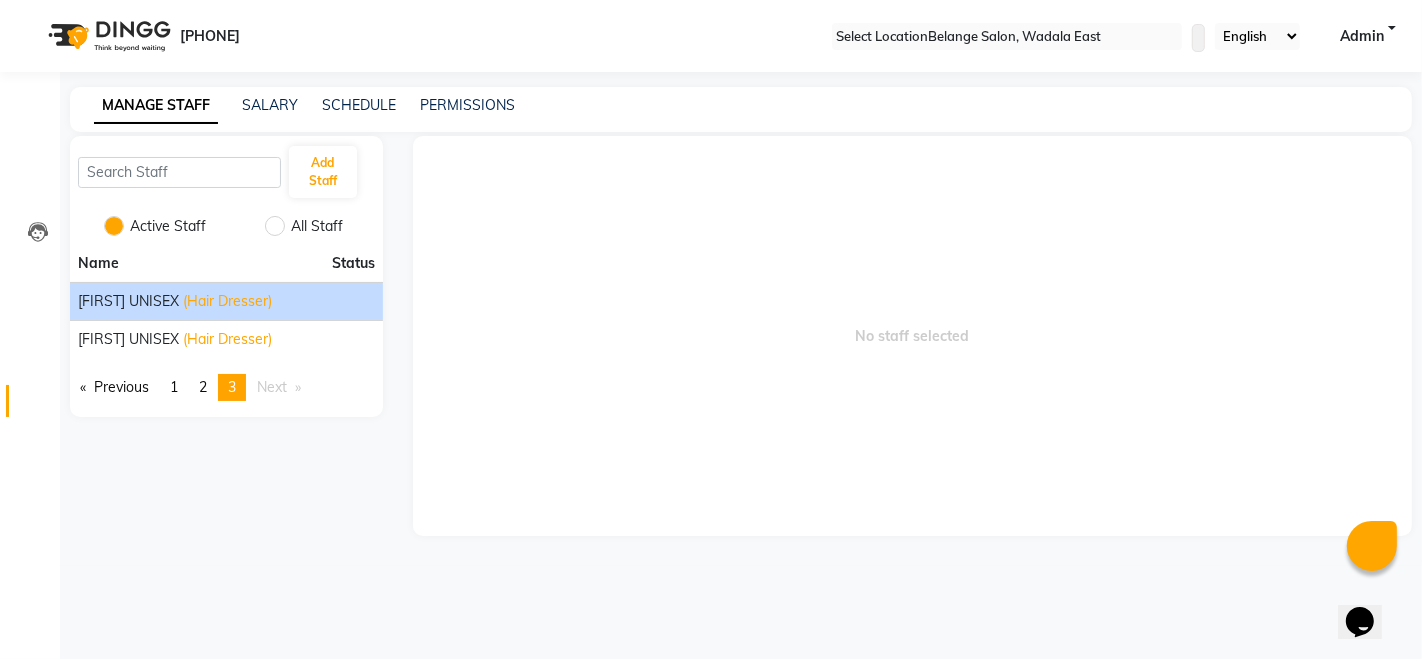 click on "(Hair Dresser)" at bounding box center [227, 301] 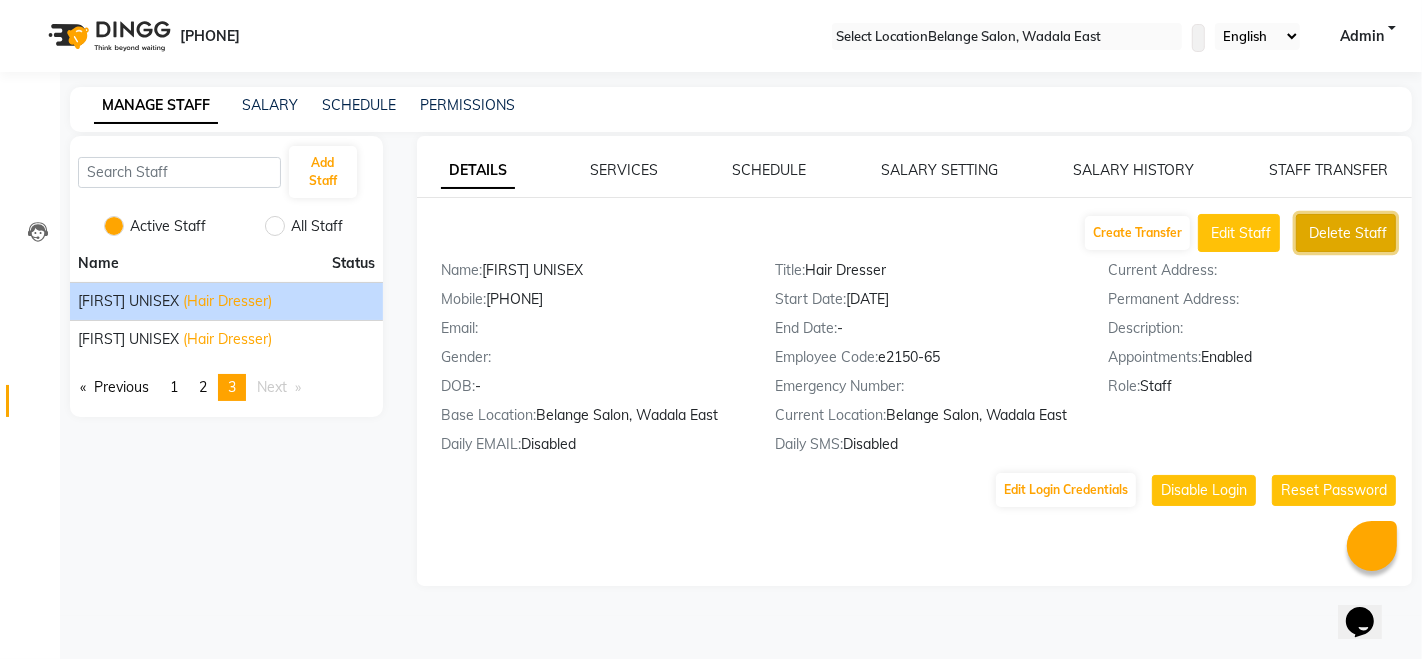 click at bounding box center (1305, 233) 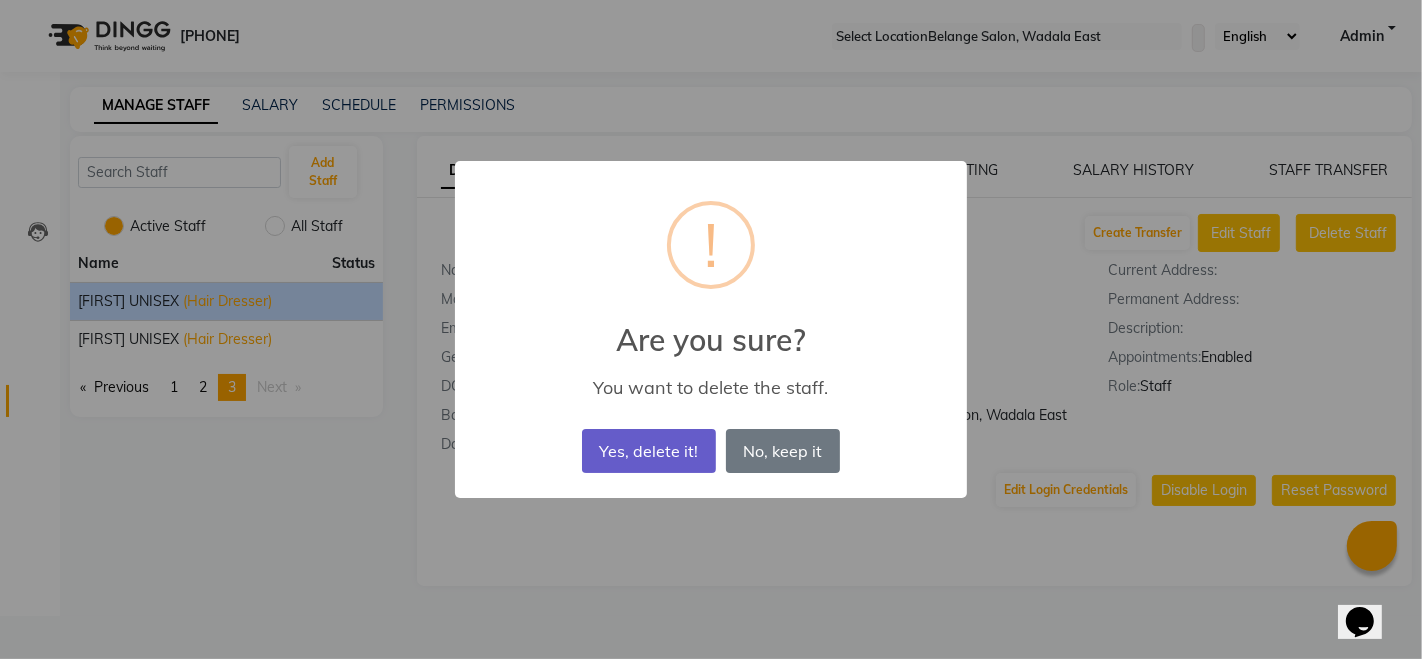 click on "Yes, delete it!" at bounding box center (649, 451) 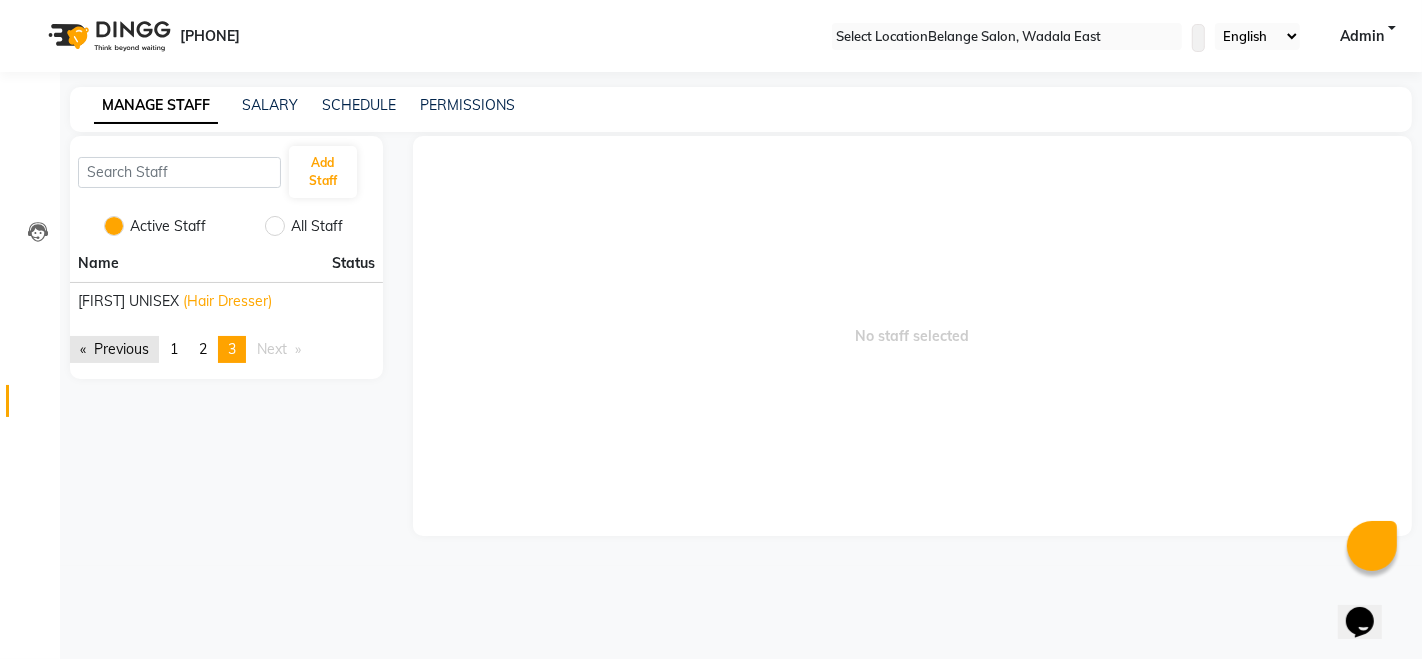 click on "Previous  page" at bounding box center (114, 349) 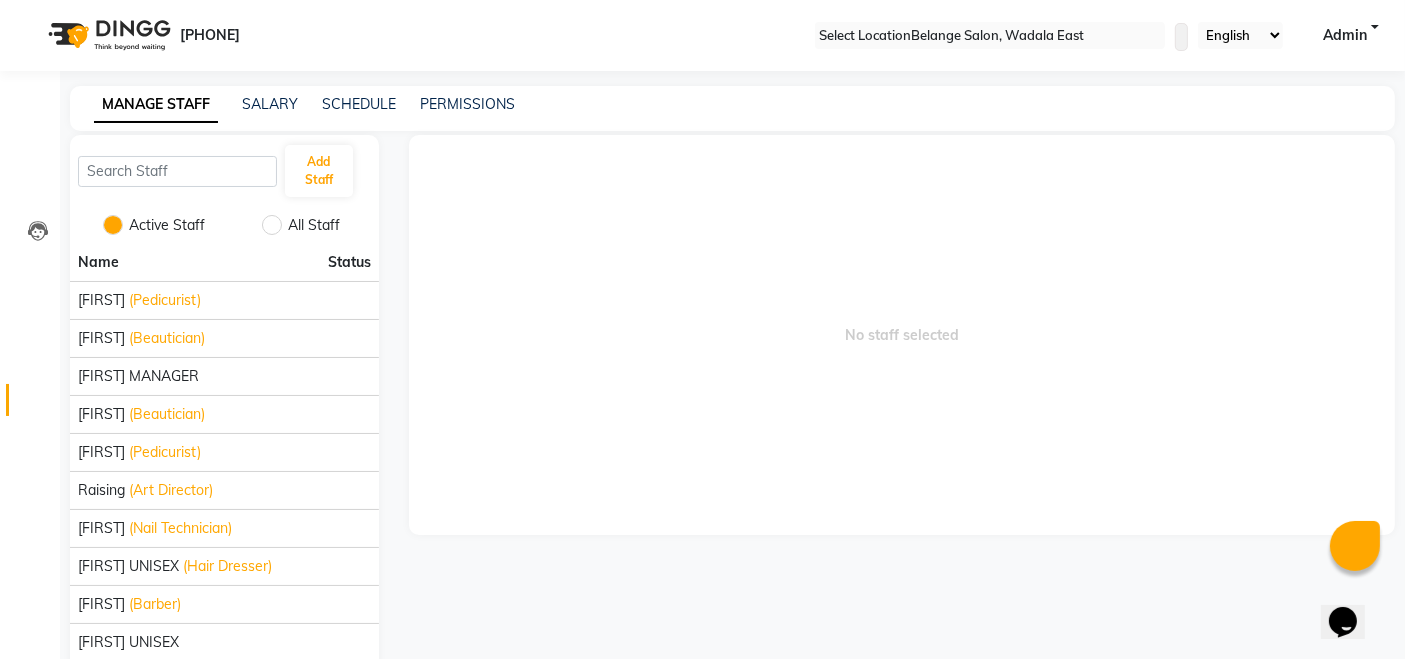 scroll, scrollTop: 94, scrollLeft: 0, axis: vertical 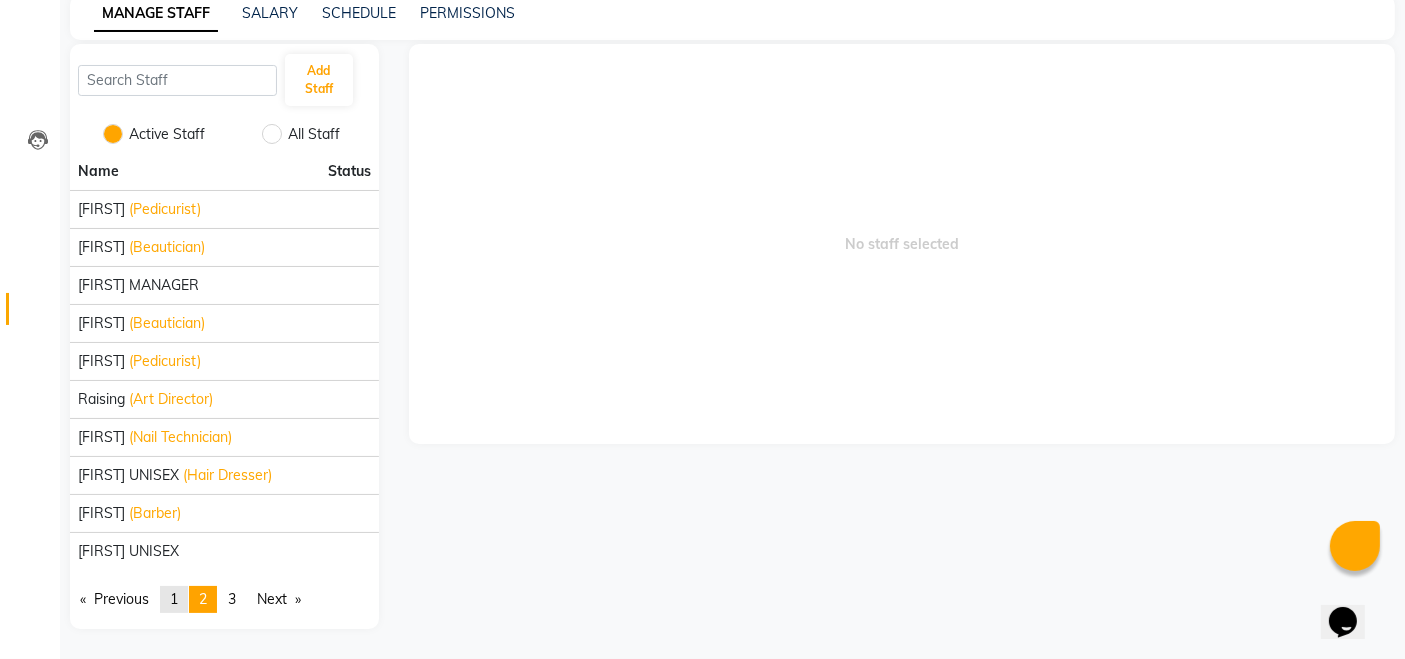 click on "page  1" at bounding box center [114, 599] 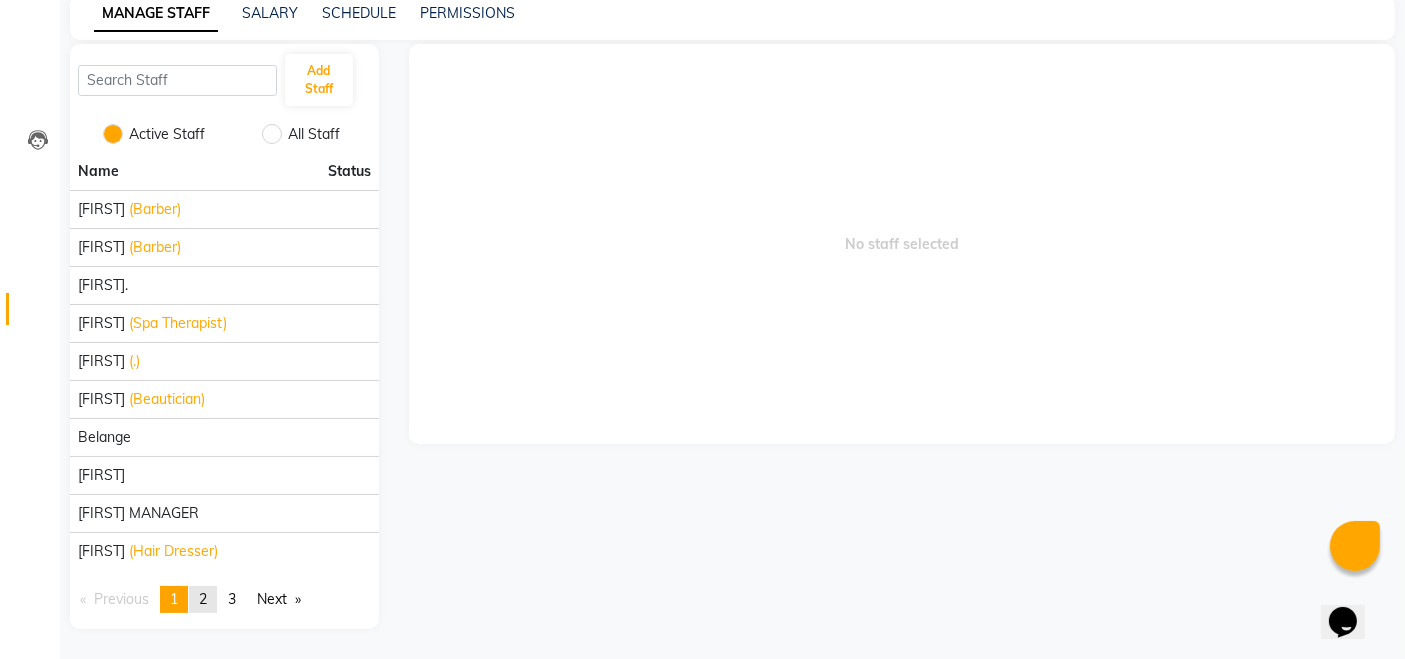 click on "2" at bounding box center (203, 599) 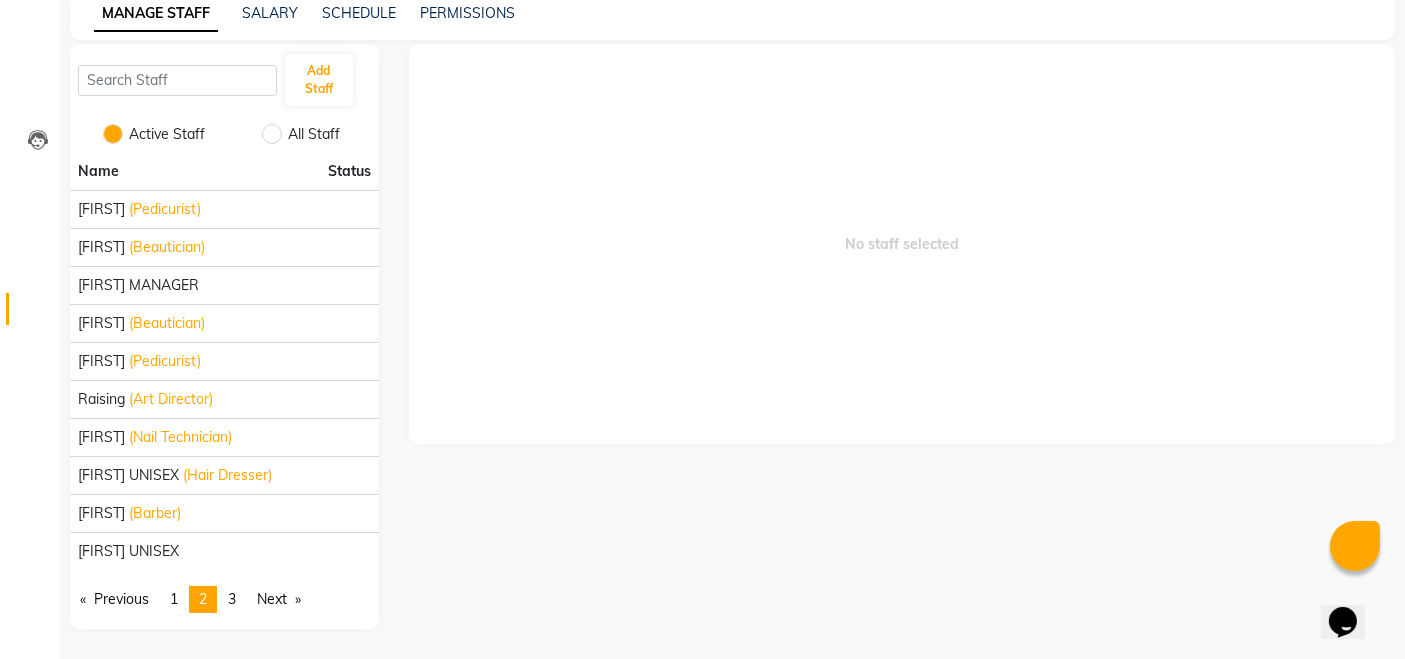 click on "3" at bounding box center [174, 599] 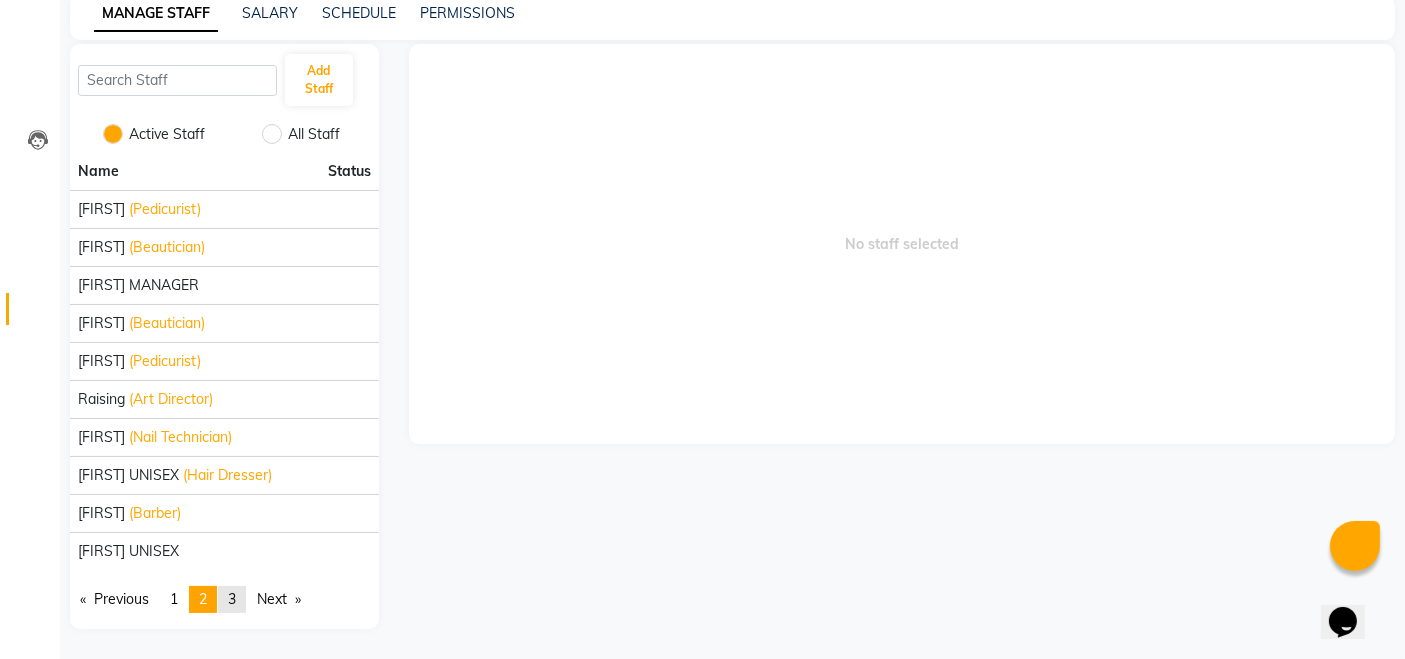scroll, scrollTop: 0, scrollLeft: 0, axis: both 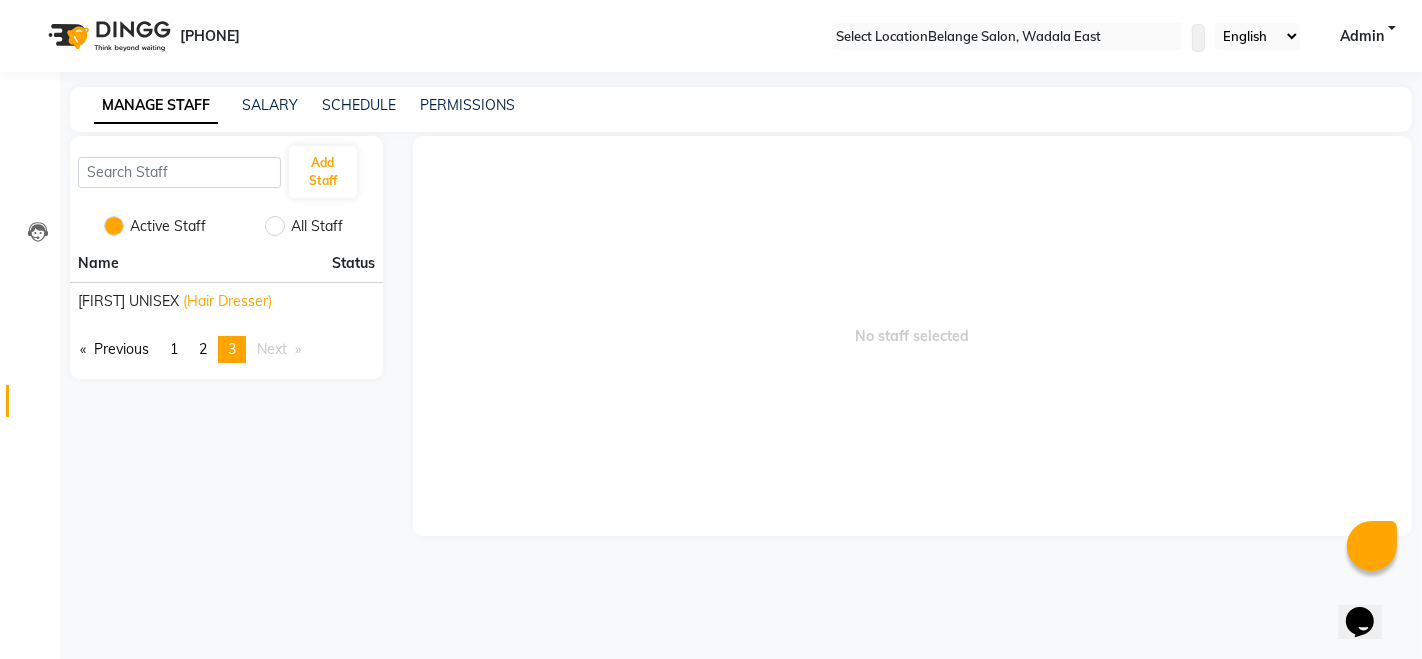 click on "Calendar" at bounding box center [30, 103] 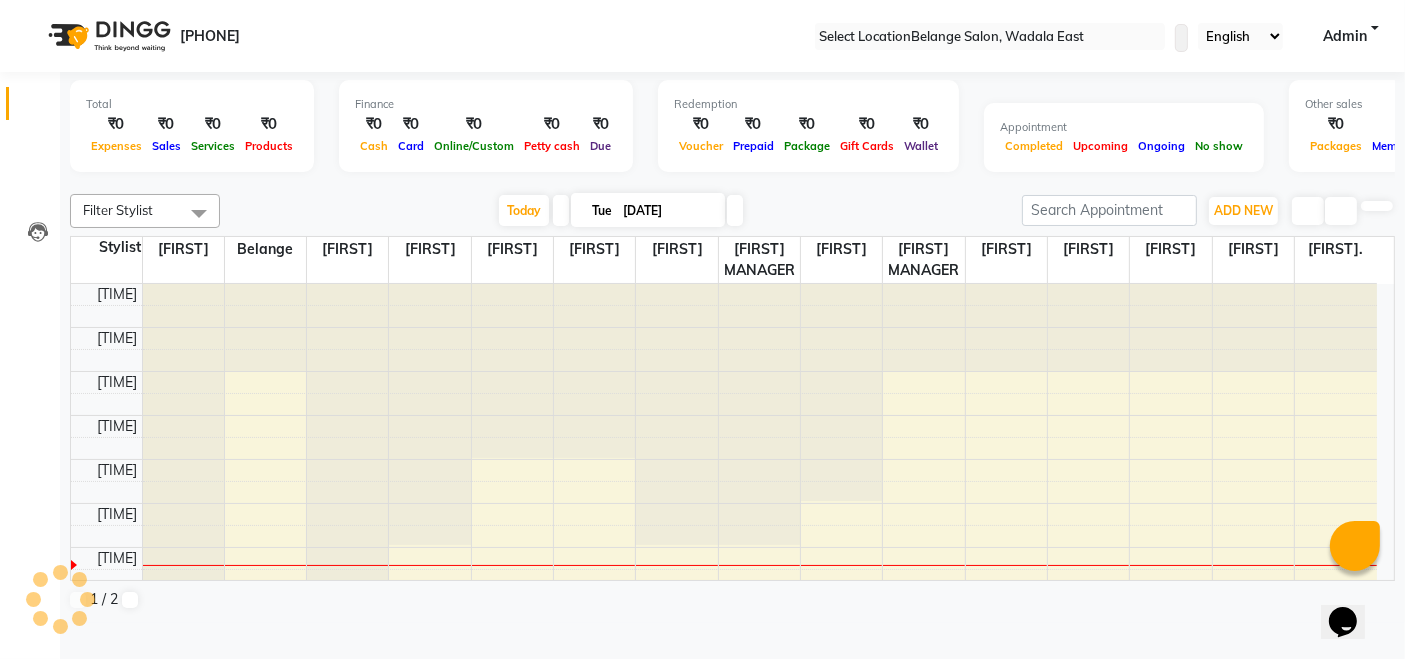 scroll, scrollTop: 0, scrollLeft: 0, axis: both 